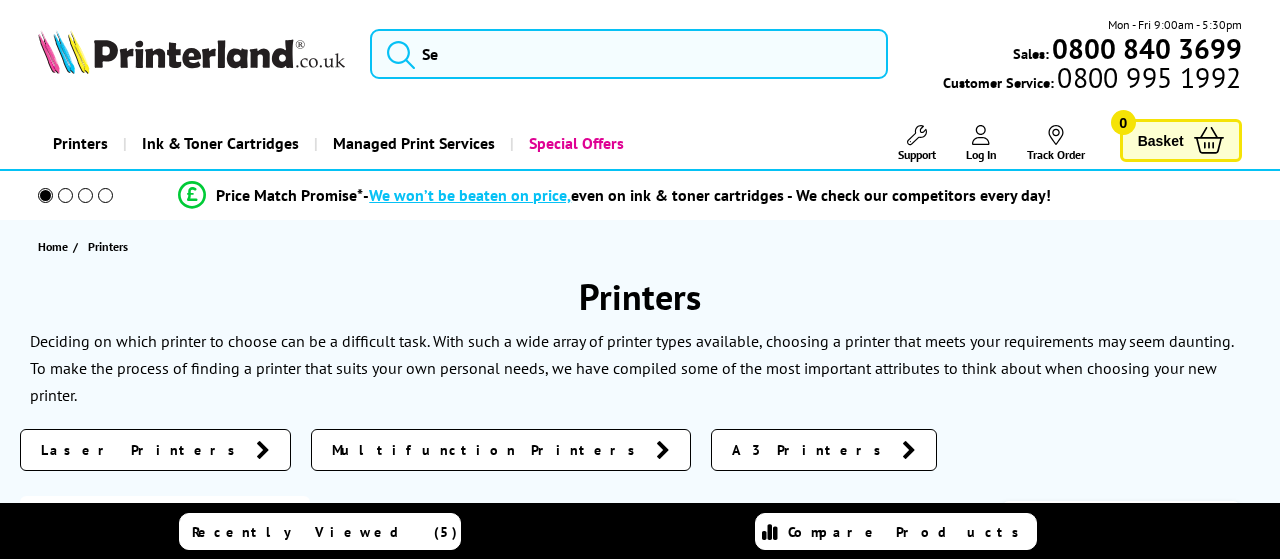 scroll, scrollTop: 208, scrollLeft: 0, axis: vertical 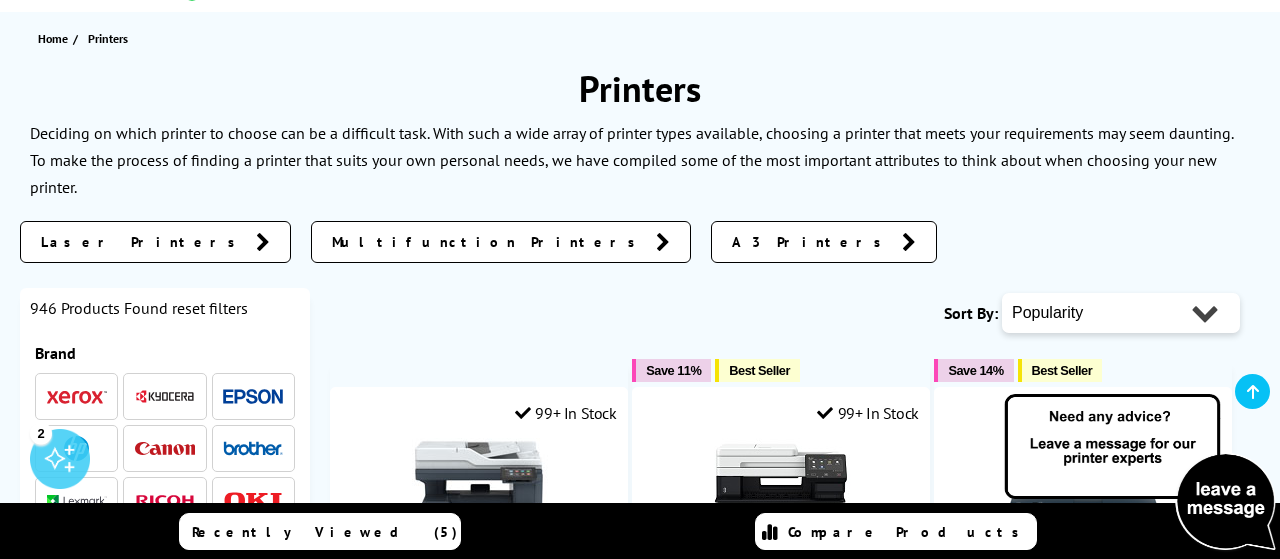 click on "Laser Printers" at bounding box center [143, 242] 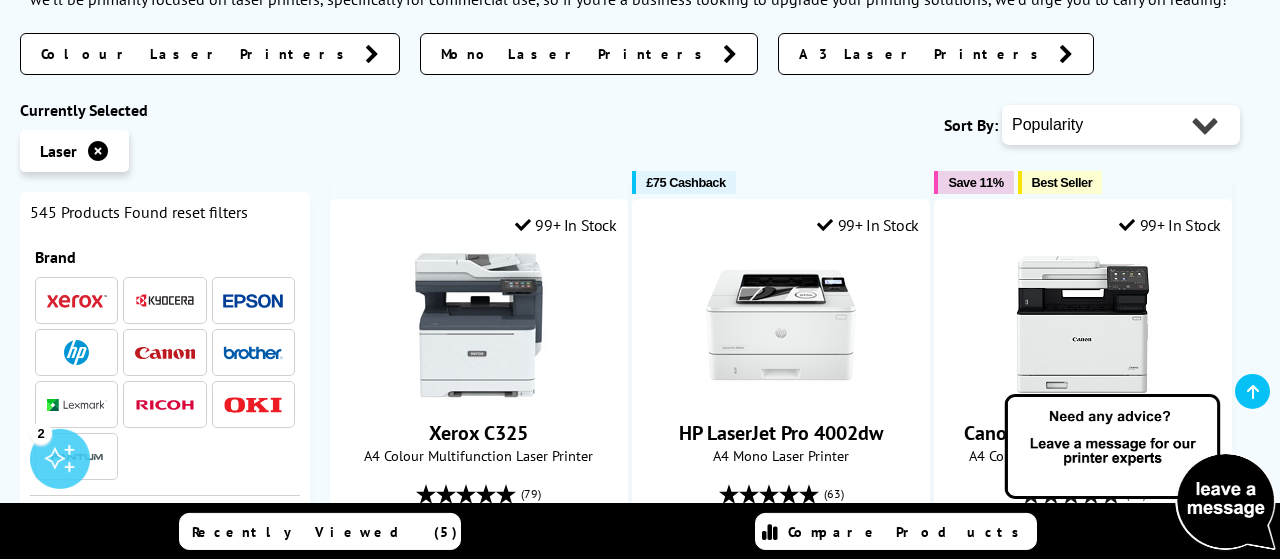 scroll, scrollTop: 520, scrollLeft: 0, axis: vertical 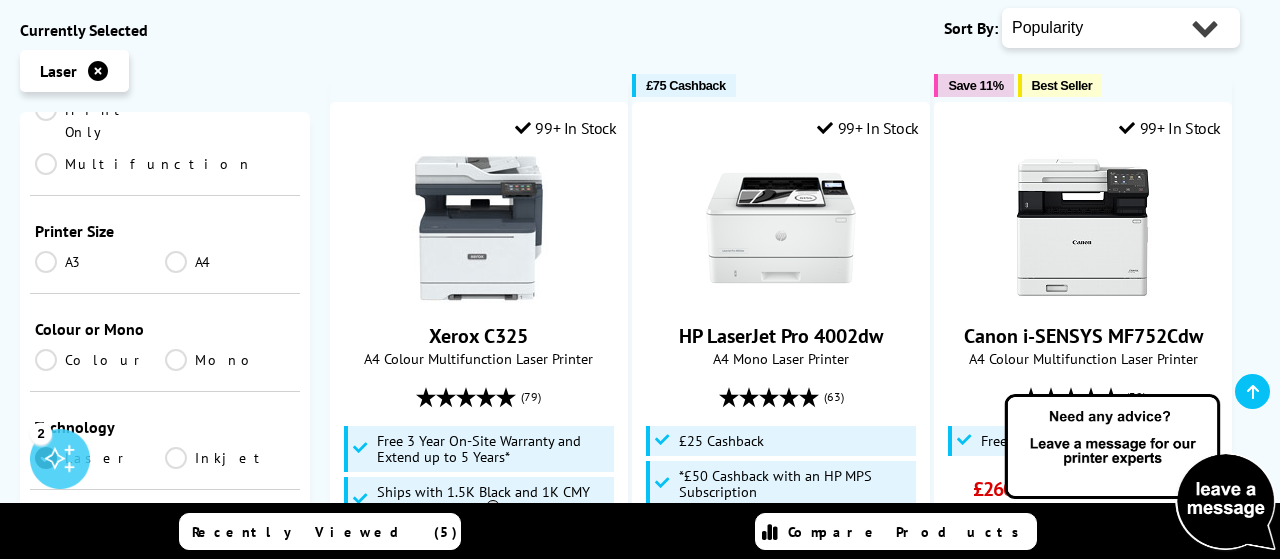 click on "A3" at bounding box center [100, 262] 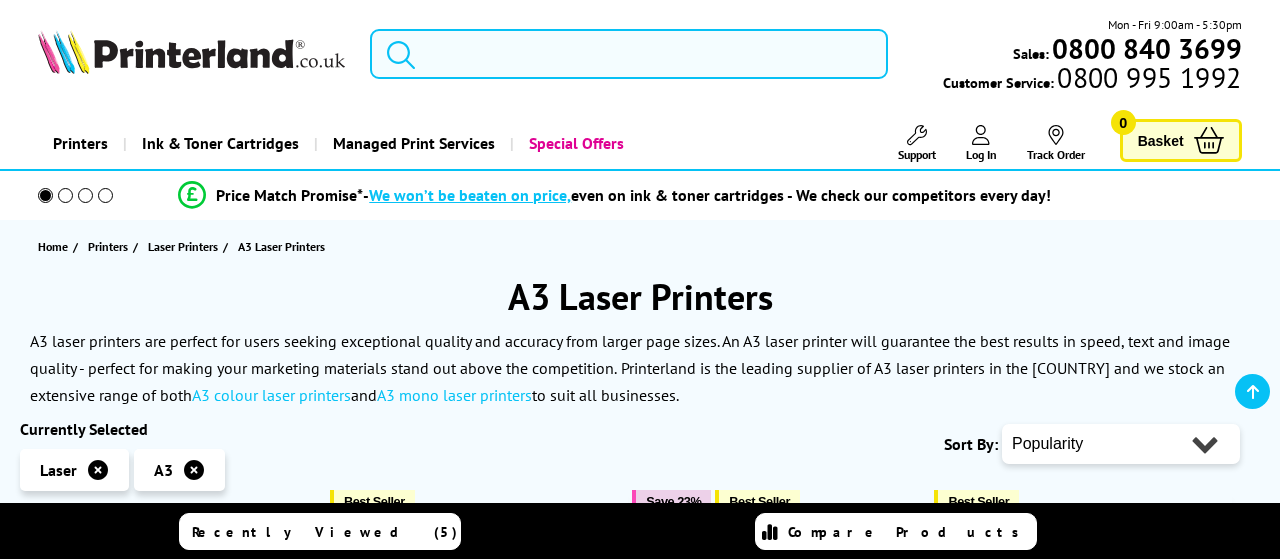scroll, scrollTop: 312, scrollLeft: 0, axis: vertical 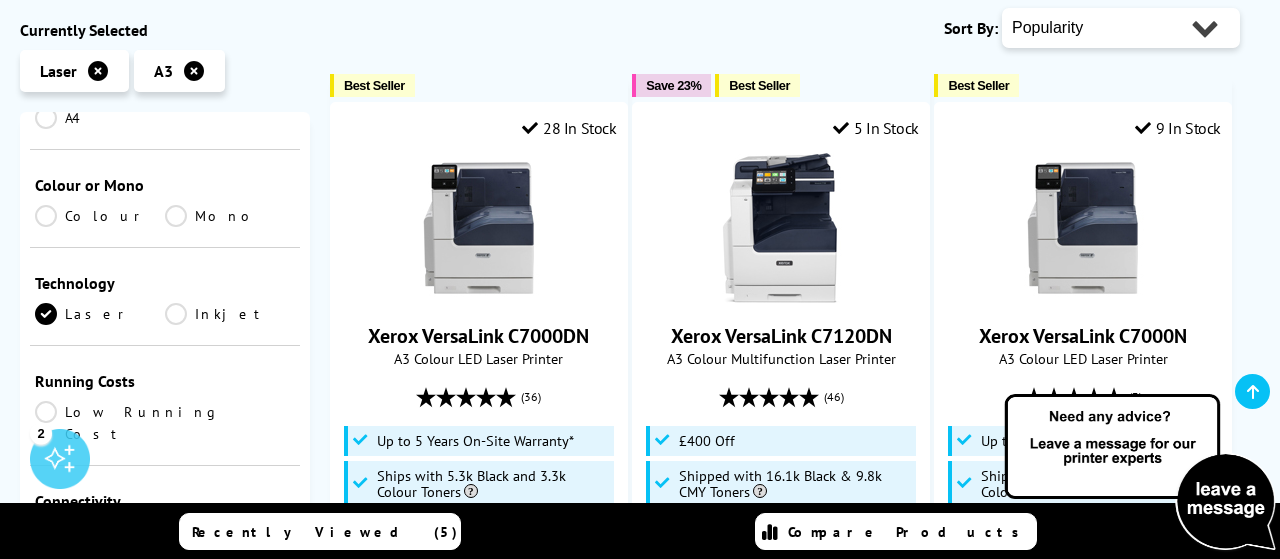 click on "Colour" at bounding box center (100, 216) 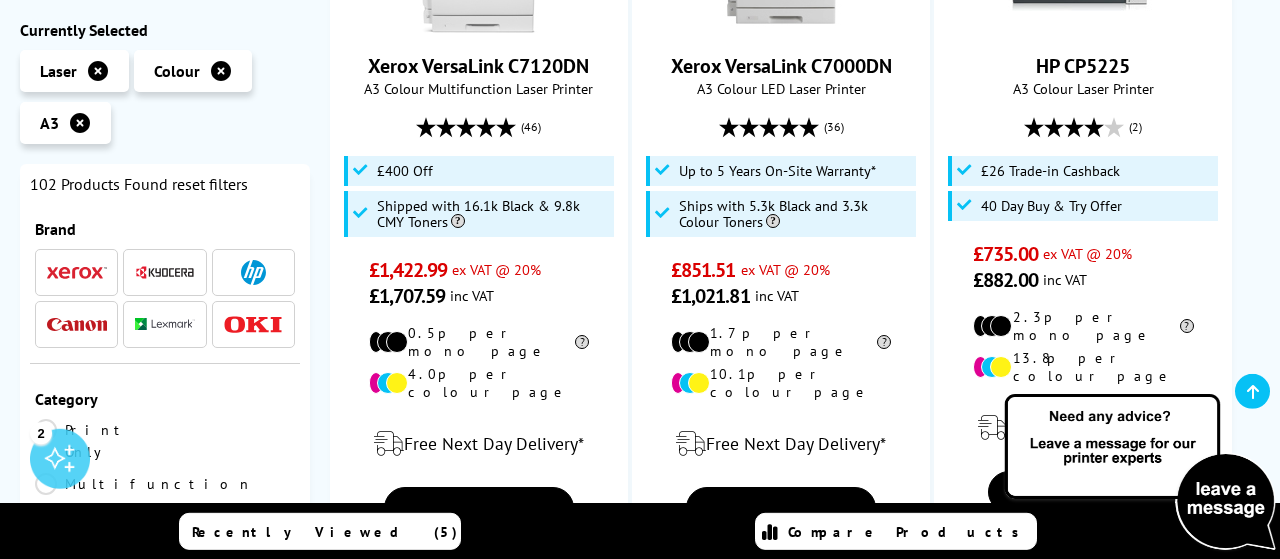 scroll, scrollTop: 832, scrollLeft: 0, axis: vertical 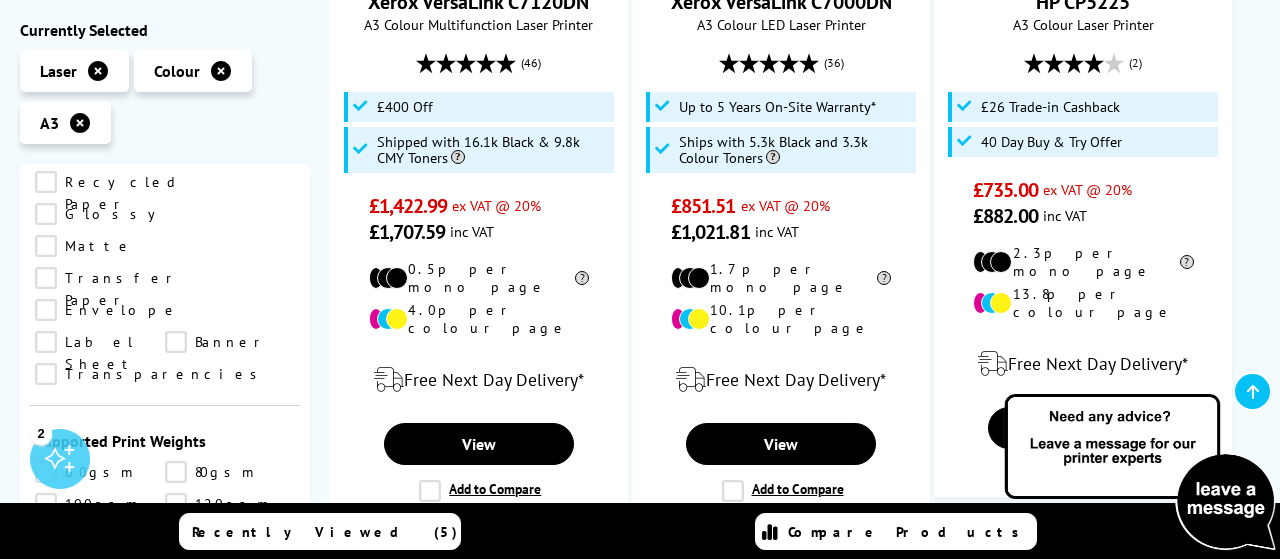 click on "350gsm" at bounding box center [230, 632] 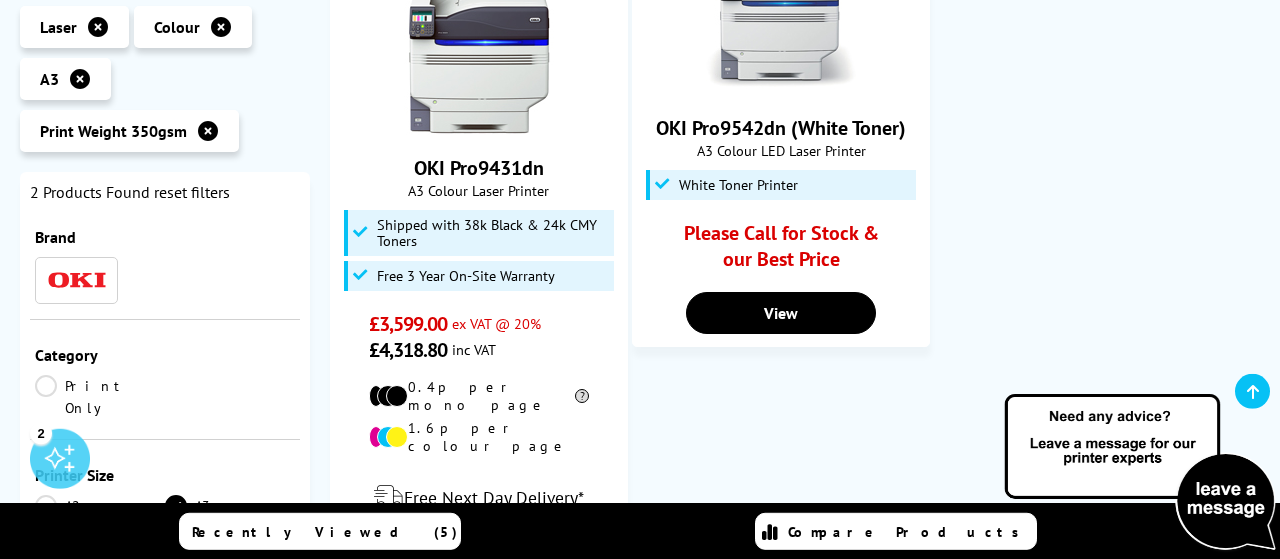 scroll, scrollTop: 520, scrollLeft: 0, axis: vertical 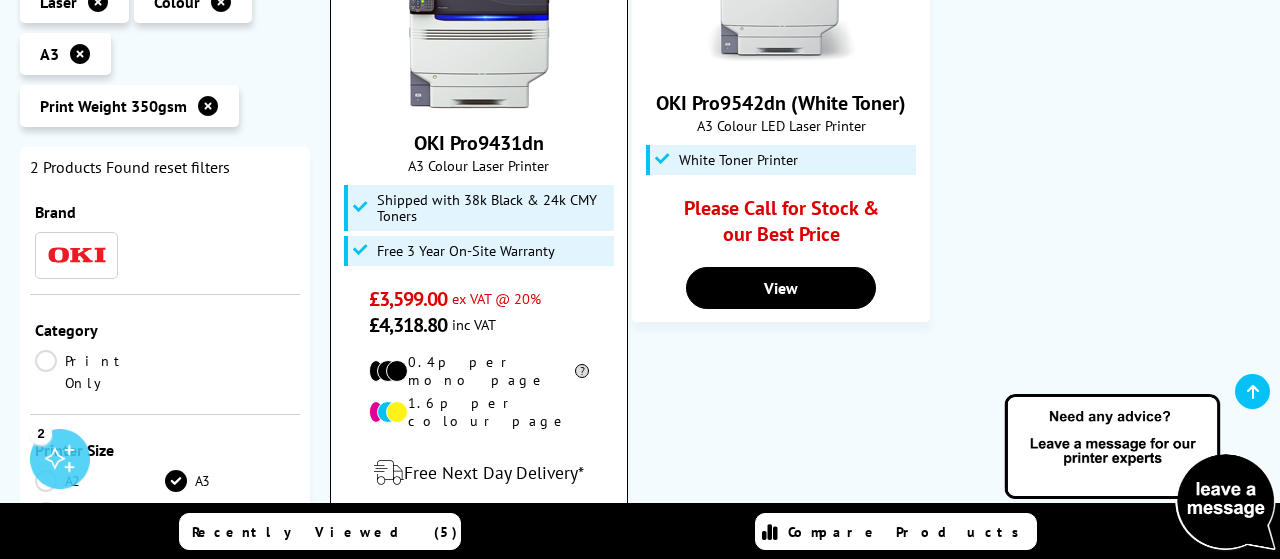 drag, startPoint x: 559, startPoint y: 151, endPoint x: 407, endPoint y: 143, distance: 152.21039 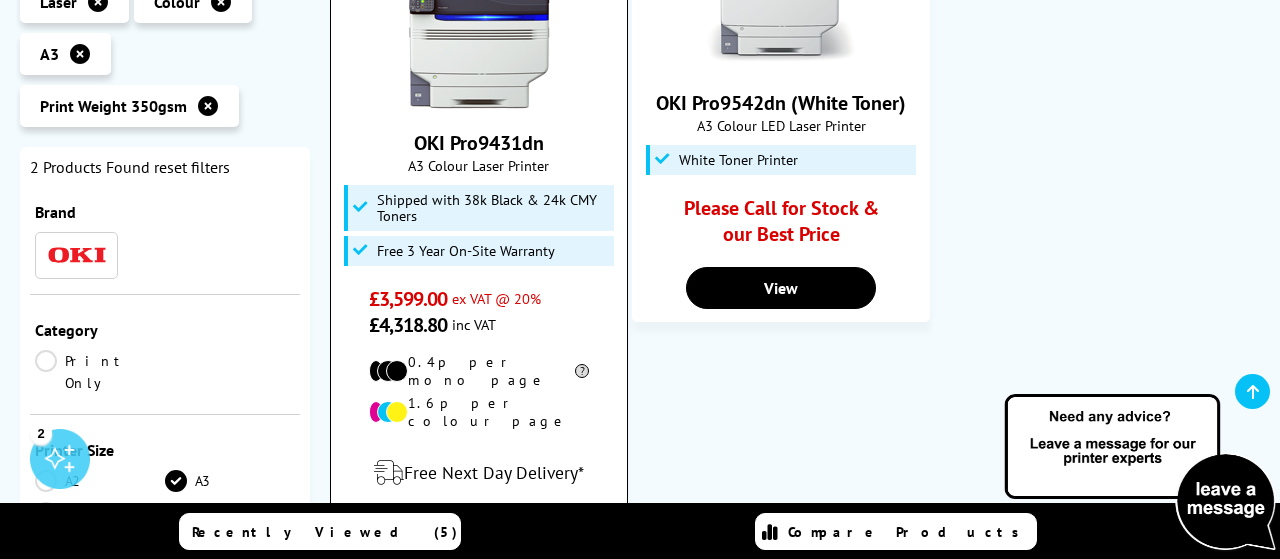 copy on "OKI Pro9431dn" 